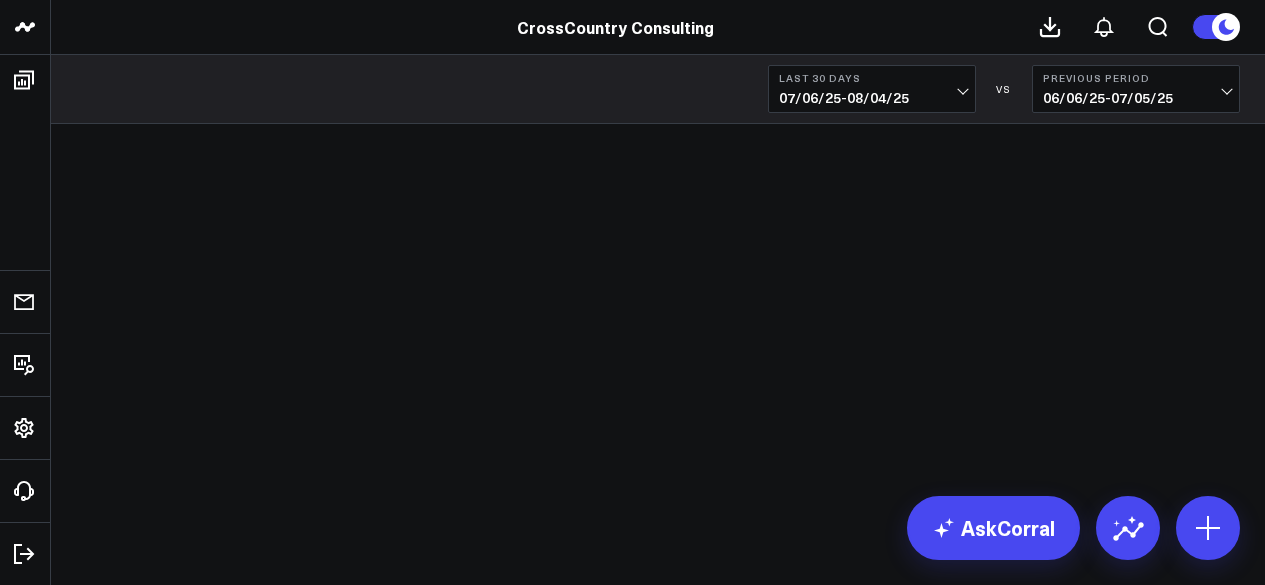 scroll, scrollTop: 0, scrollLeft: 0, axis: both 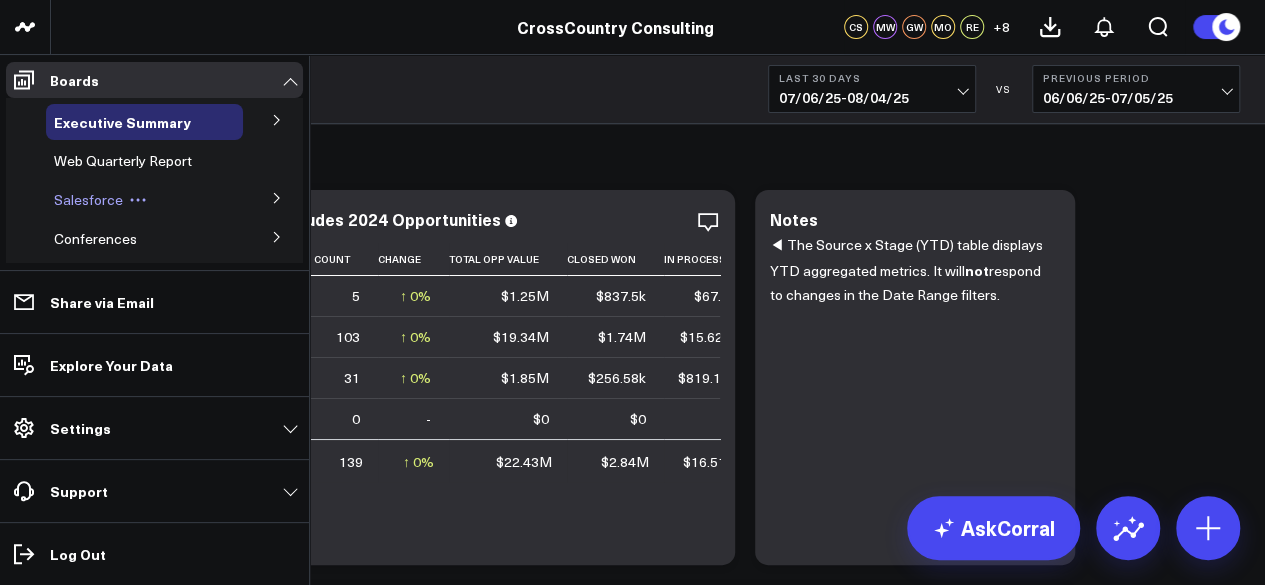 click on "Salesforce" at bounding box center [88, 199] 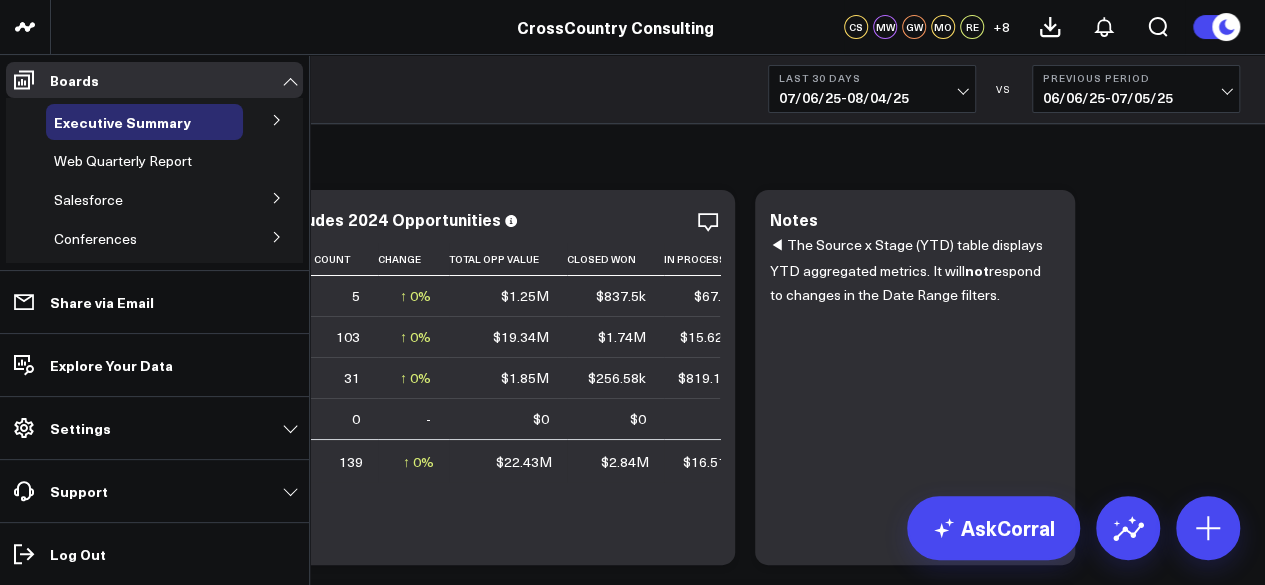 click at bounding box center [277, 197] 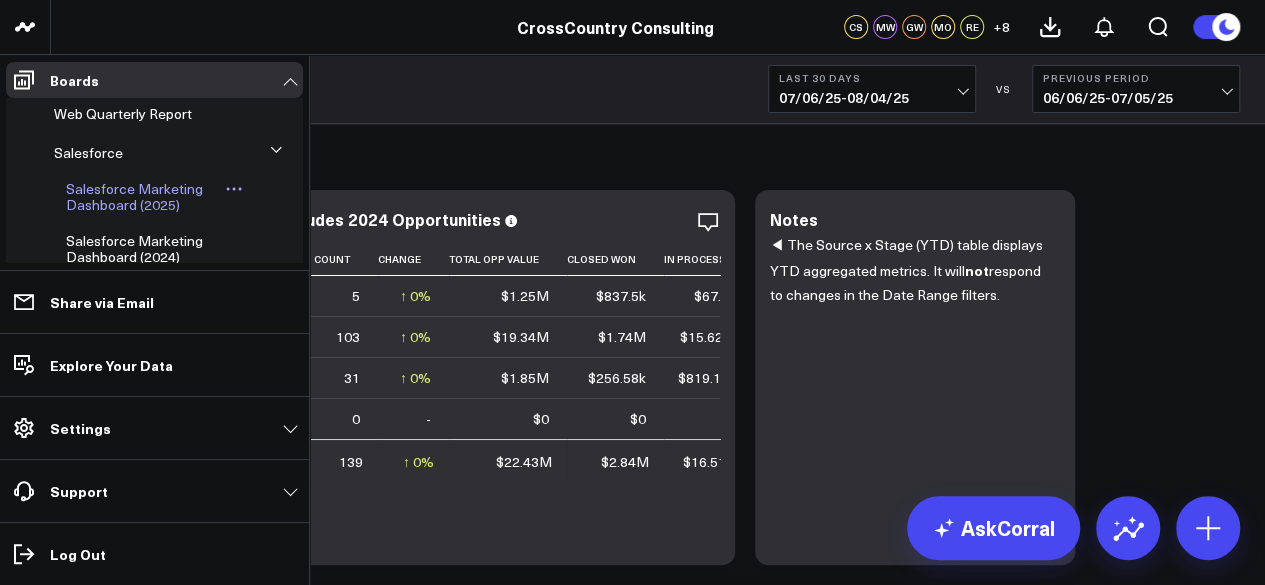 scroll, scrollTop: 46, scrollLeft: 0, axis: vertical 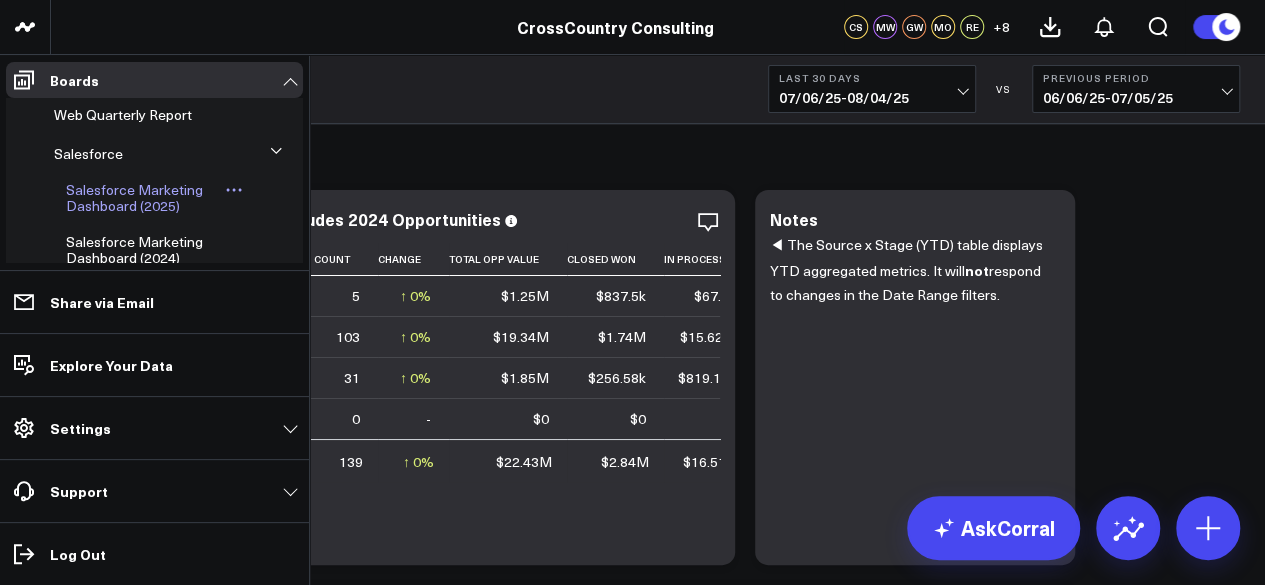 click on "Salesforce Marketing Dashboard (2025)" at bounding box center [134, 197] 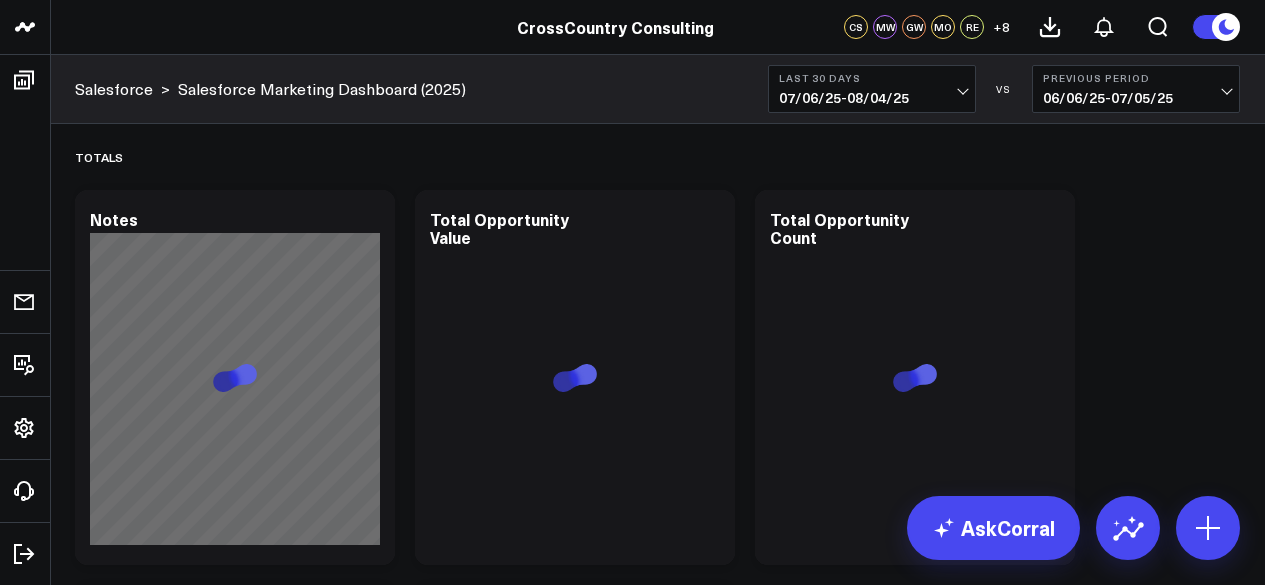 scroll, scrollTop: 0, scrollLeft: 0, axis: both 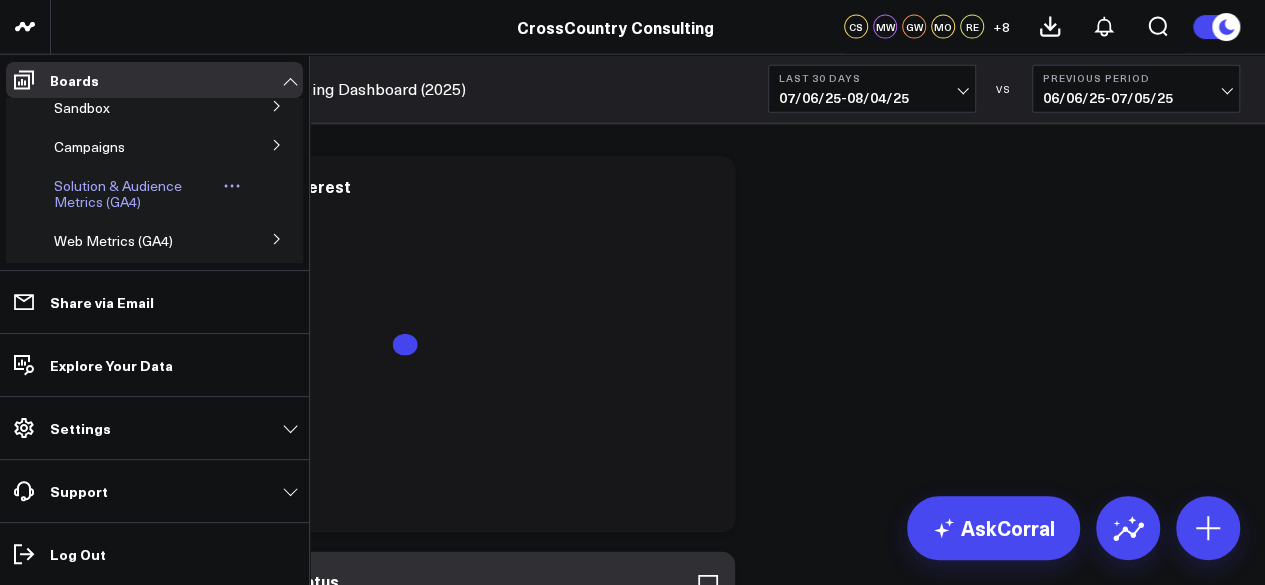 click on "Solution & Audience Metrics (GA4)" at bounding box center (118, 193) 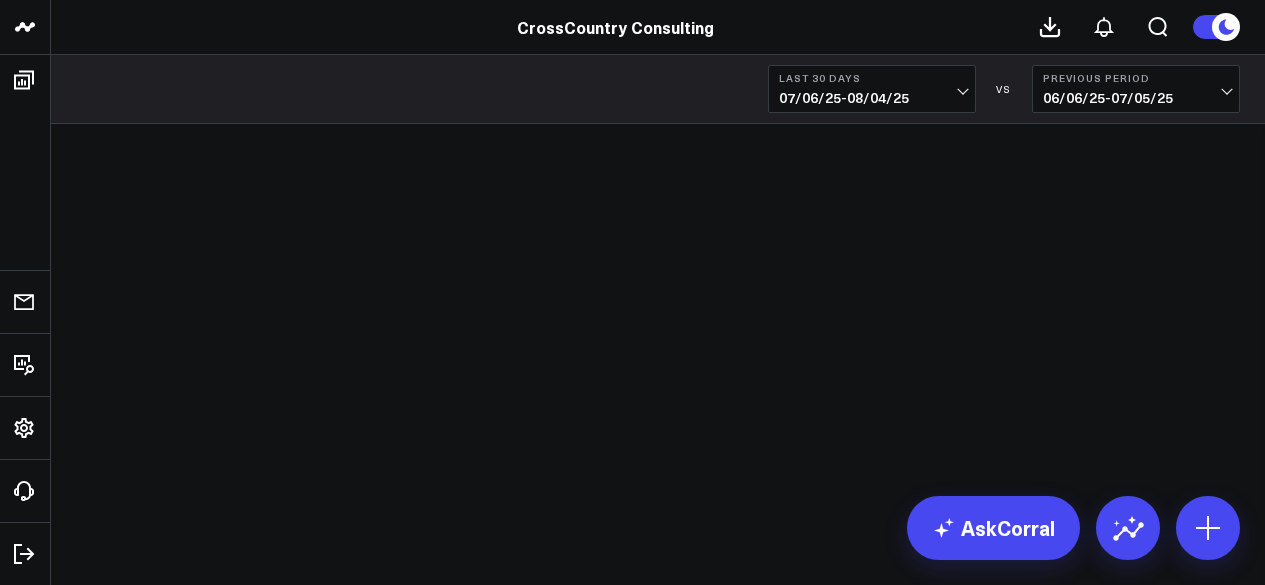 scroll, scrollTop: 0, scrollLeft: 0, axis: both 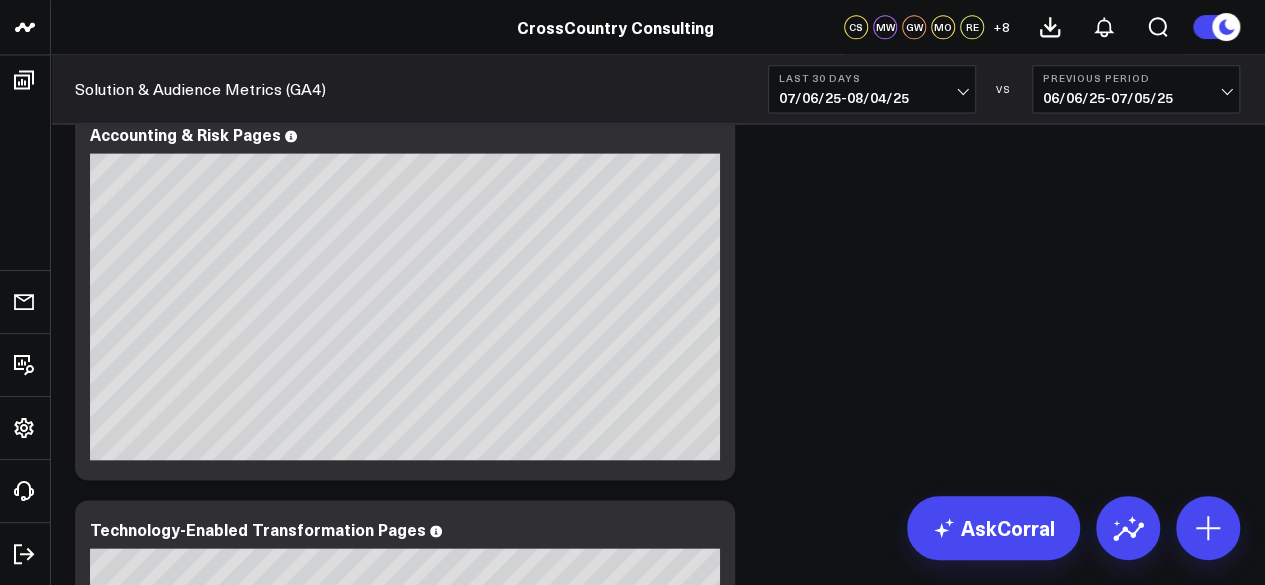 click on "Solutions Modify via AI Copy link to widget Ask support Remove Create linked copy Executive Summary Executive Summary (2024) Web Quarterly Report Salesforce Salesforce Marketing Dashboard (2025) Salesforce Marketing Dashboard (2024) Conferences Conferences (2024) Hubspot Hubspot 2024 Sandbox Brand Insights Brand Insights Scoring Updates to 2025 Exec Summary march 12 (Alina) LinkedIn Ads Campaigns SCS Acquisition (NetSuite) Archive B4 Q1 - Campaign Details B4 Q2 - Campaign Details Gartner CFO - Campaign Details B4 Q3 - Campaign Details Campaigns (2024) Iceberg 2.0 FAST TAS CARE Solution & Audience Metrics (GA4) Web Metrics (GA4) AI & LLM Metrics GA4 SCS Cloud Google Ads Paid Search Paid Search Campaign Trends LinkedIn Paid Social Marketing Events Ads, Awards, Media, PR Social Media Thought Leadership Thought Leadership (2024) Thought Leadership (2025) FILTER BY Market, Solution, and Tech Partner Monthly Leads, Conferences, and Events report Google Ads Google Search Console Duplicate to Executive Summary FAST" at bounding box center (657, 490) 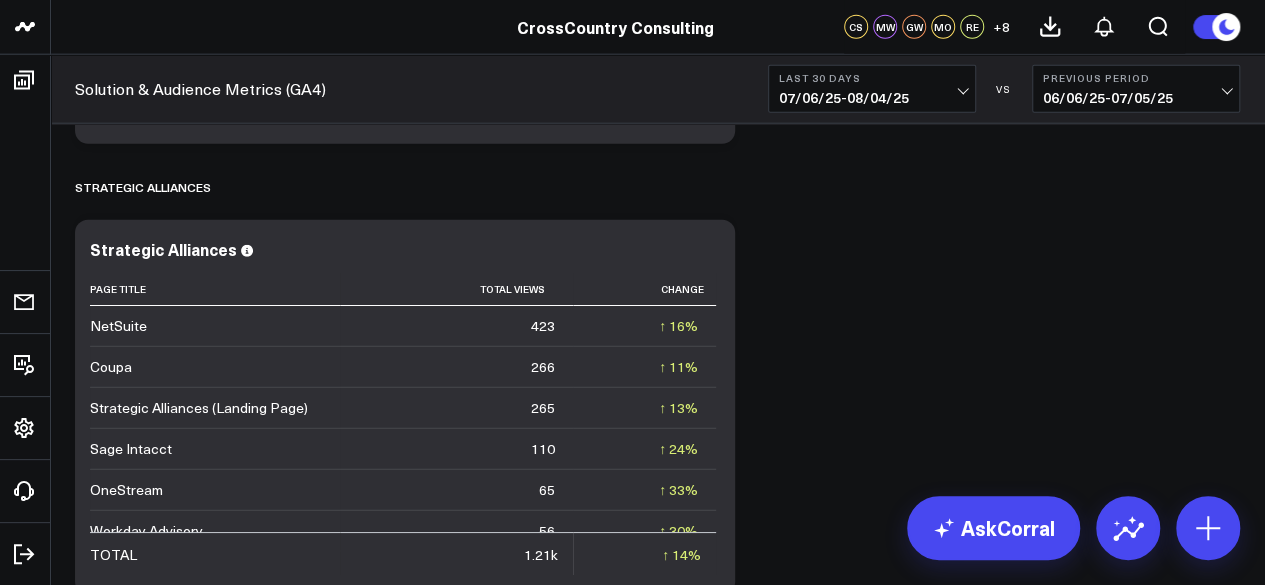 scroll, scrollTop: 2453, scrollLeft: 0, axis: vertical 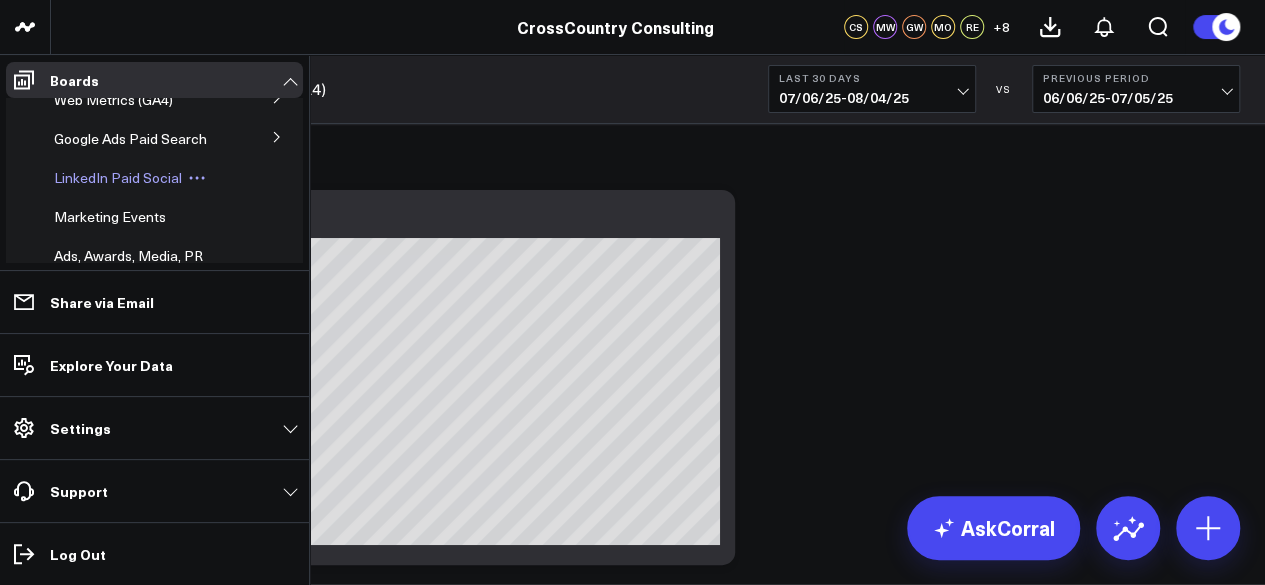 click on "LinkedIn Paid Social" at bounding box center [118, 177] 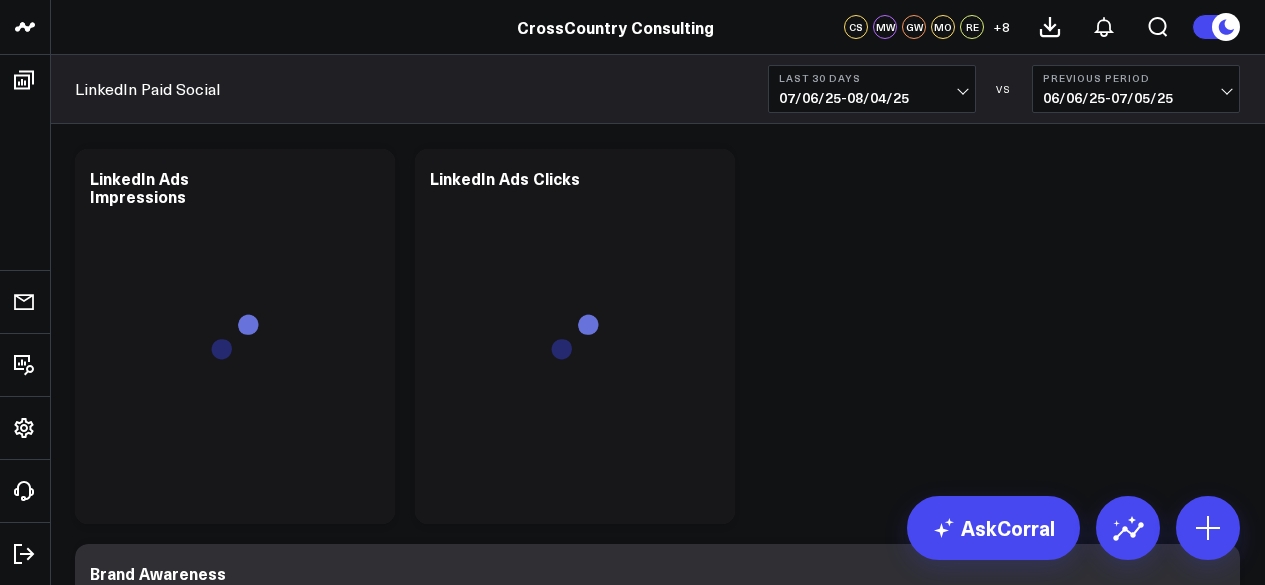 scroll, scrollTop: 0, scrollLeft: 0, axis: both 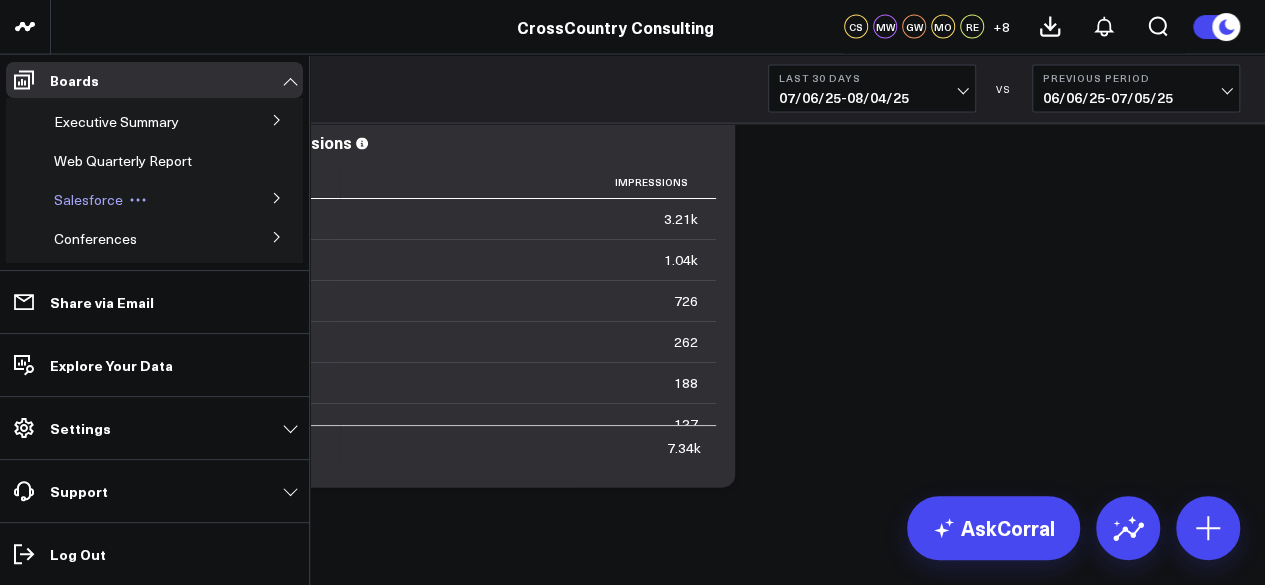 click on "Salesforce" at bounding box center (88, 199) 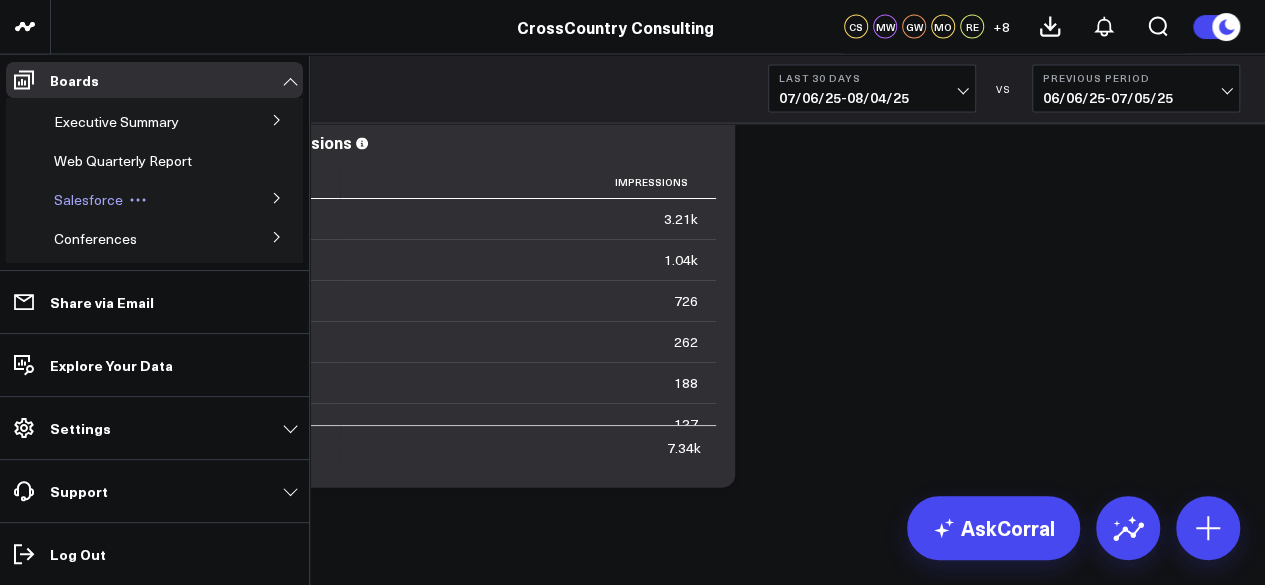 click on "Salesforce" at bounding box center (88, 199) 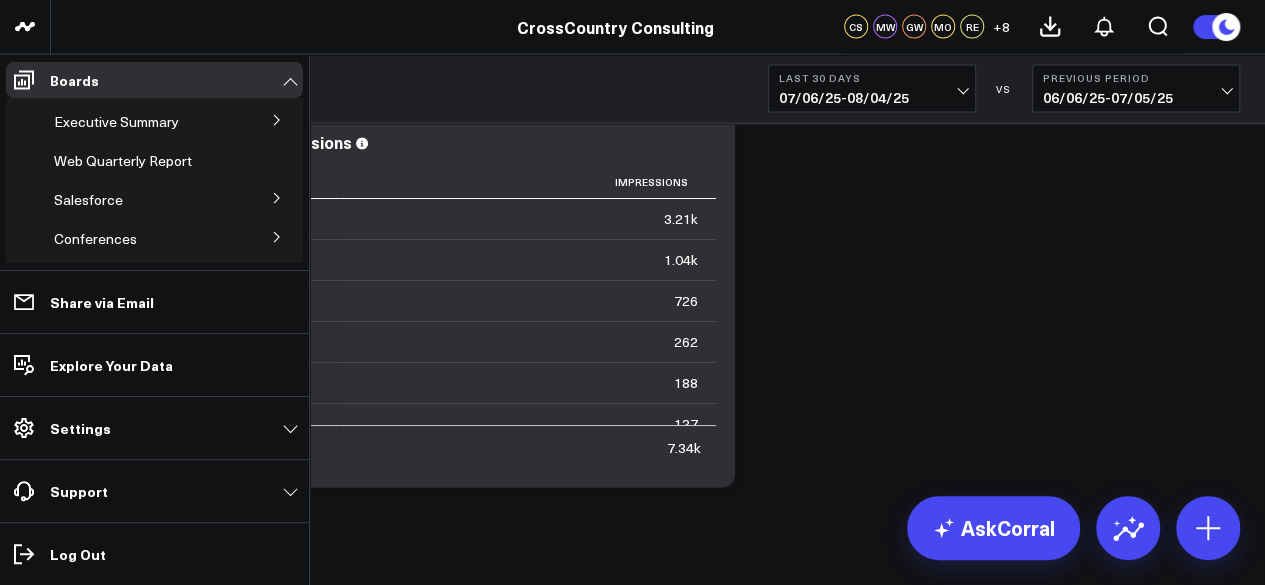 click at bounding box center (277, 197) 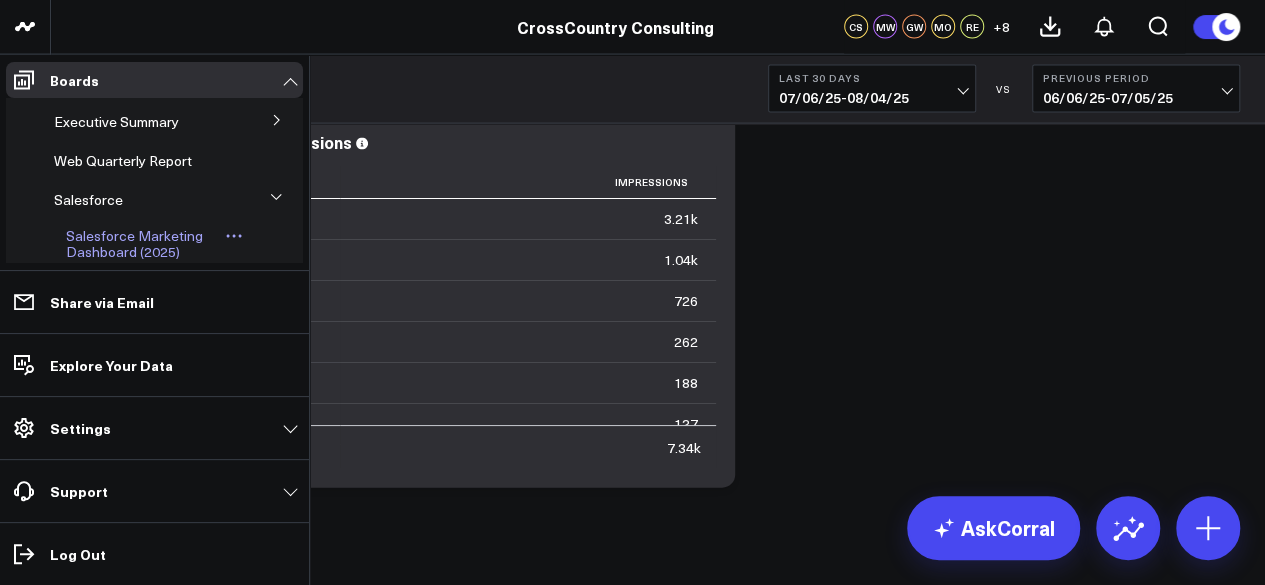 click on "Salesforce Marketing Dashboard (2025)" at bounding box center [134, 243] 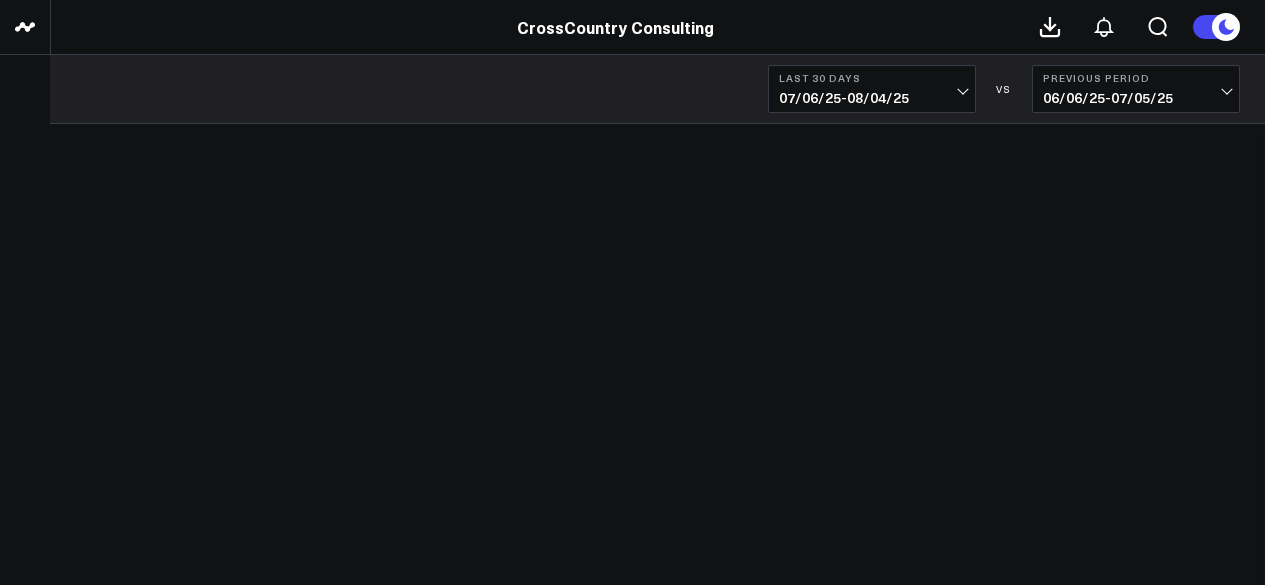 scroll, scrollTop: 0, scrollLeft: 0, axis: both 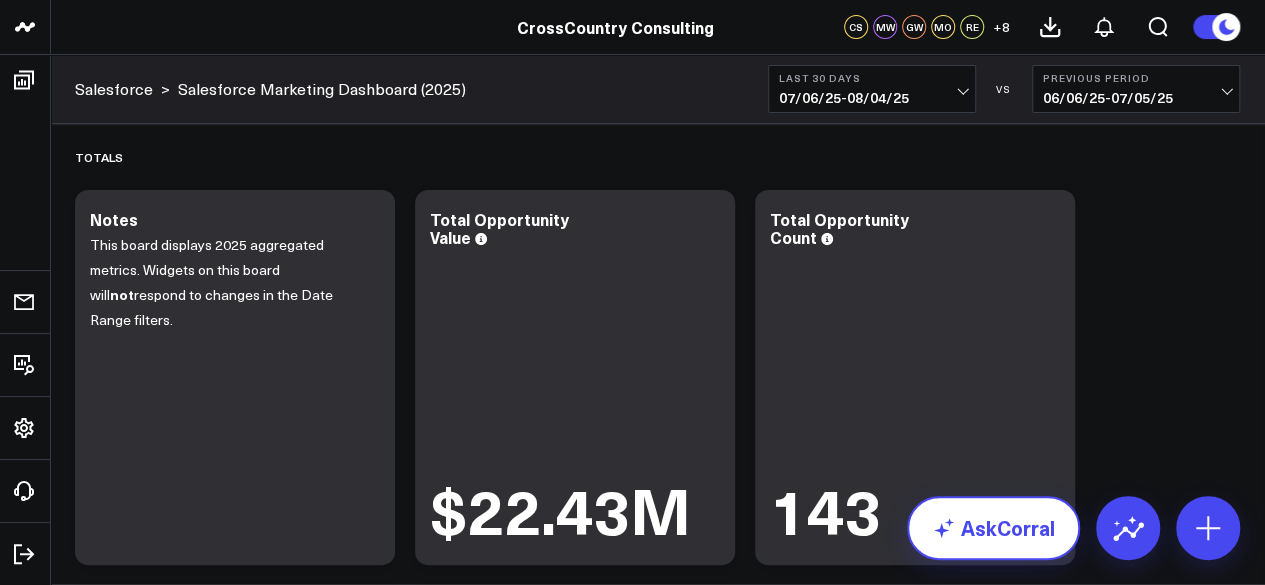 click on "AskCorral" at bounding box center (993, 528) 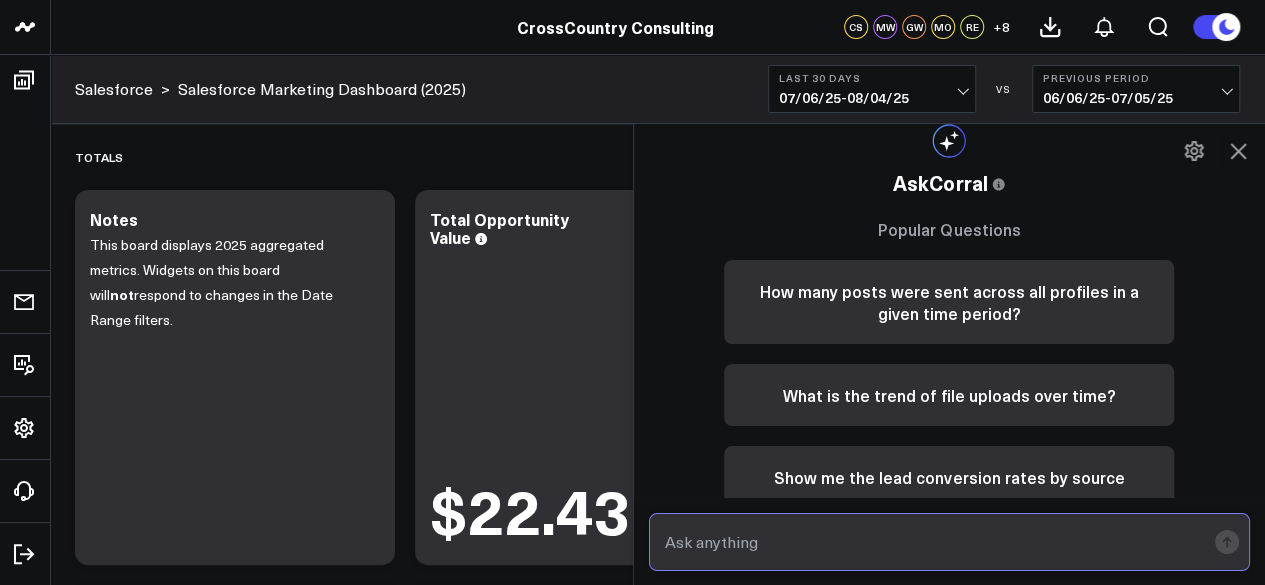 click at bounding box center (933, 542) 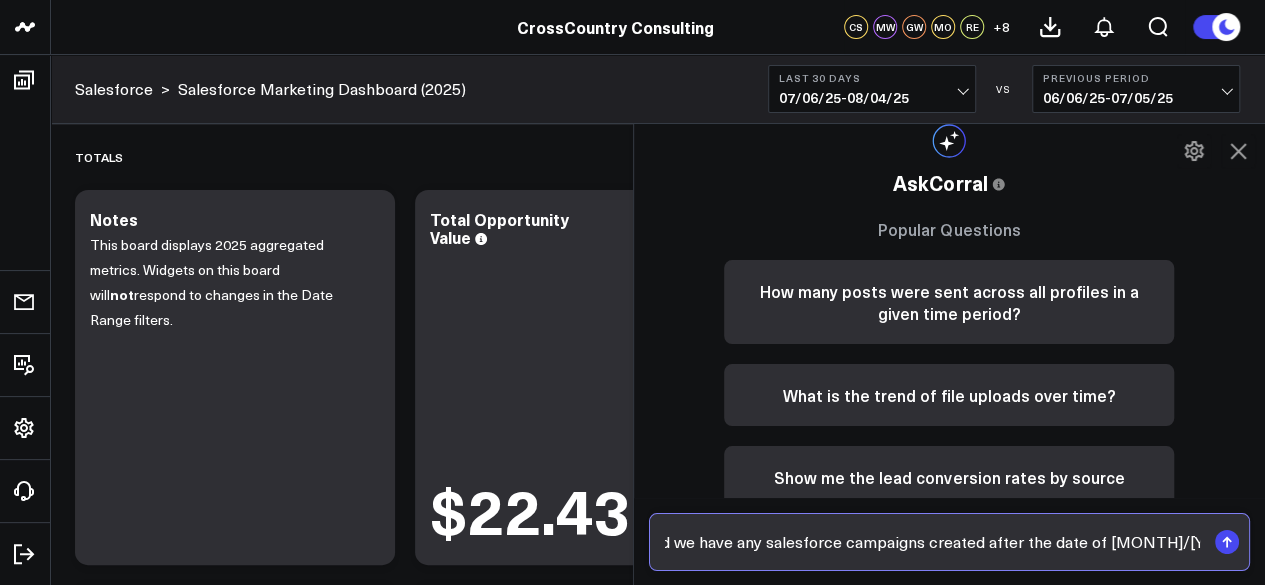type on "Did we have any salesforce campaigns created after the date of 01/01/2025?" 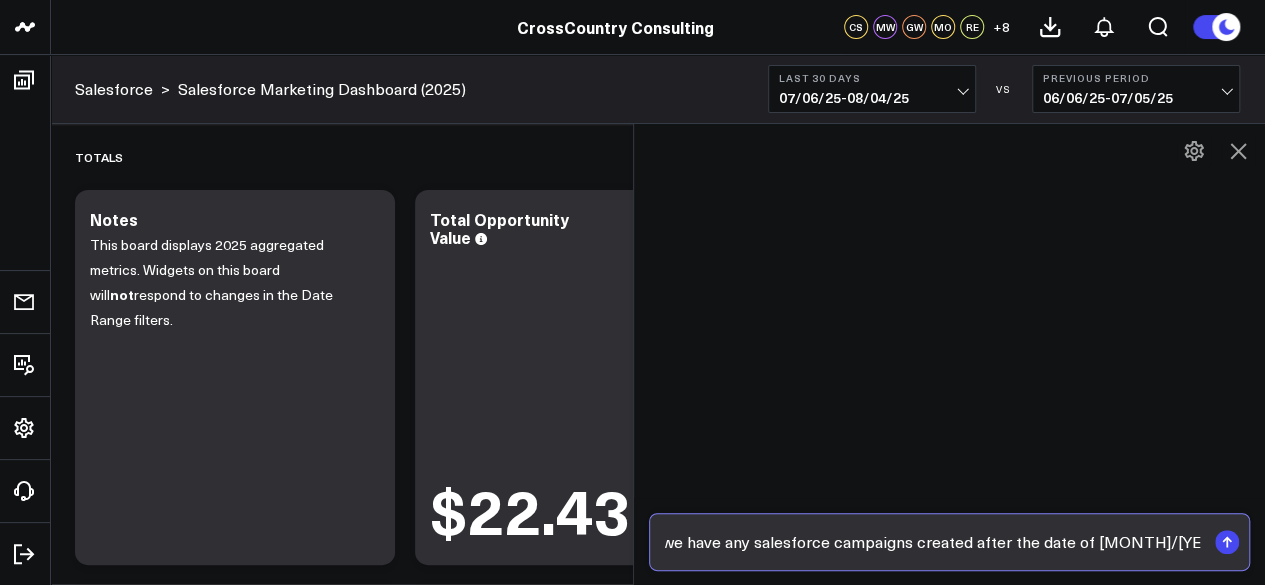 scroll, scrollTop: 0, scrollLeft: 0, axis: both 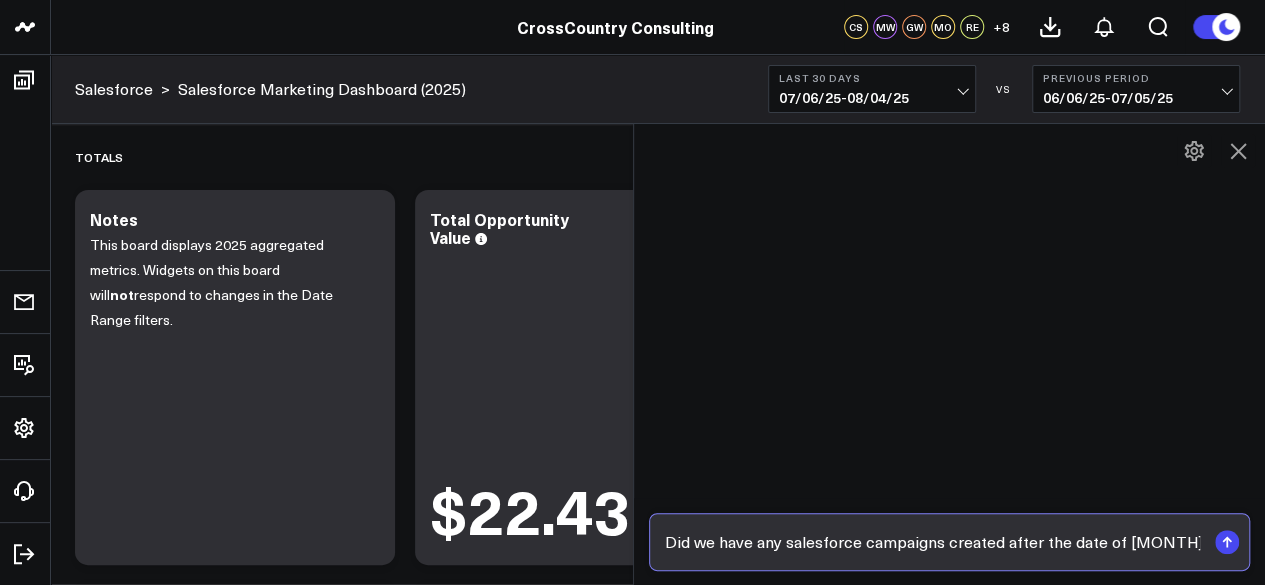 type 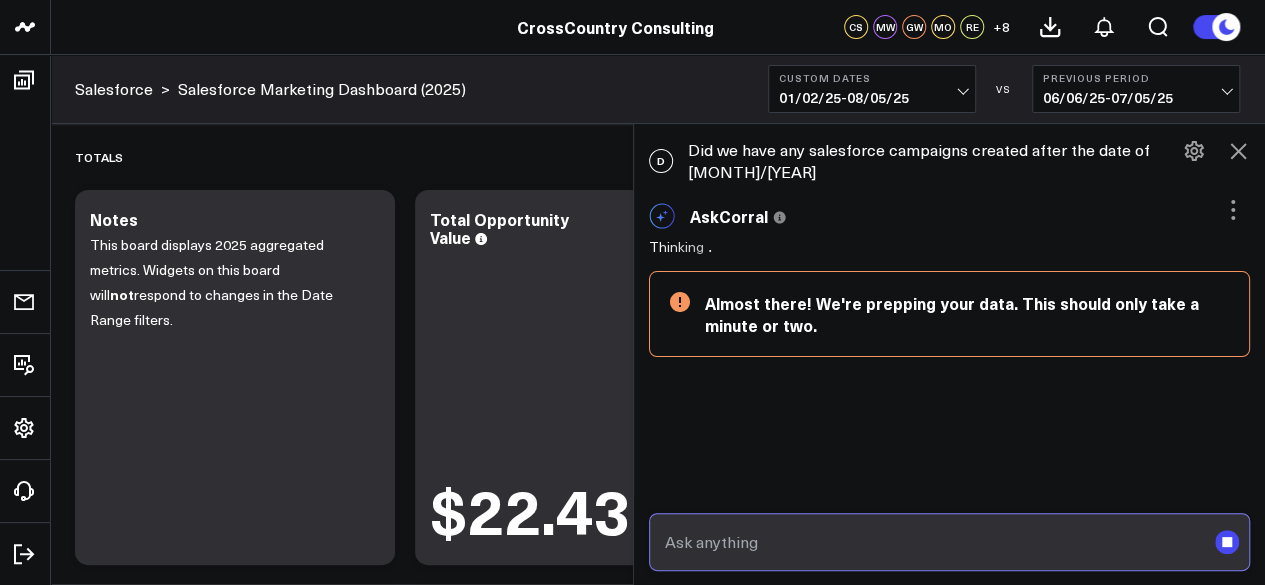 scroll, scrollTop: 2, scrollLeft: 0, axis: vertical 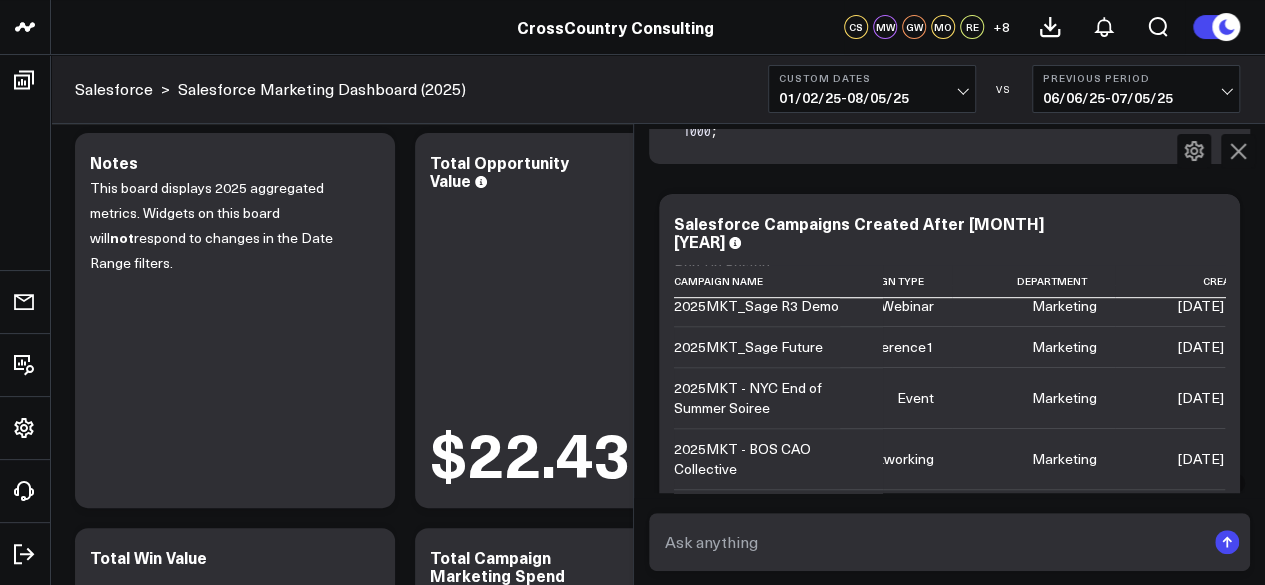 click 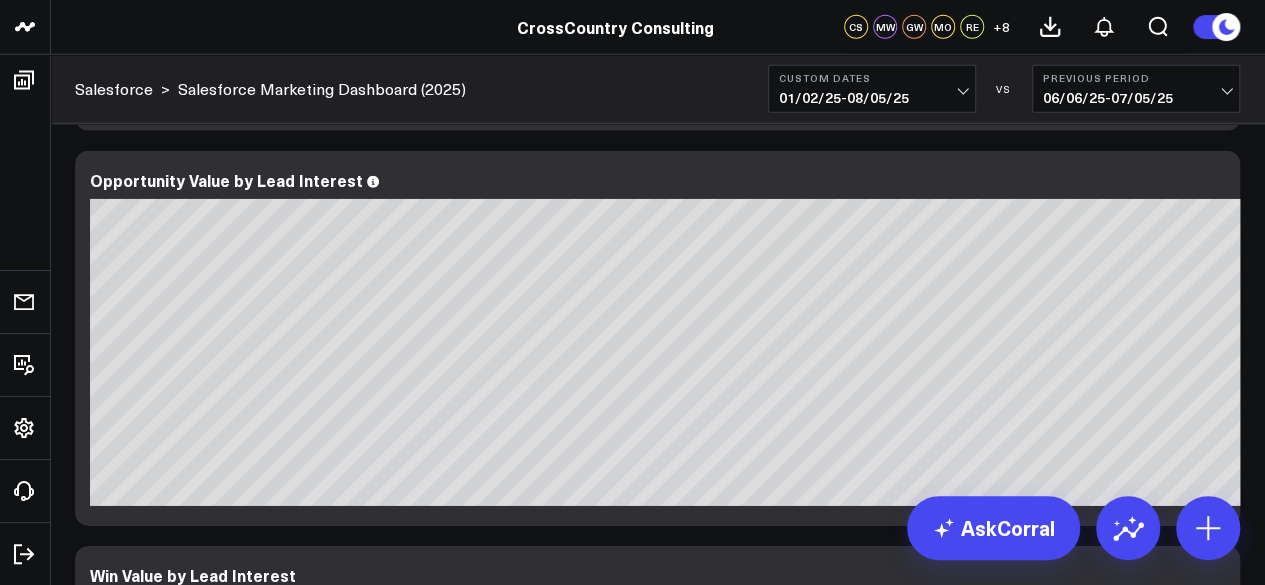 scroll, scrollTop: 2917, scrollLeft: 0, axis: vertical 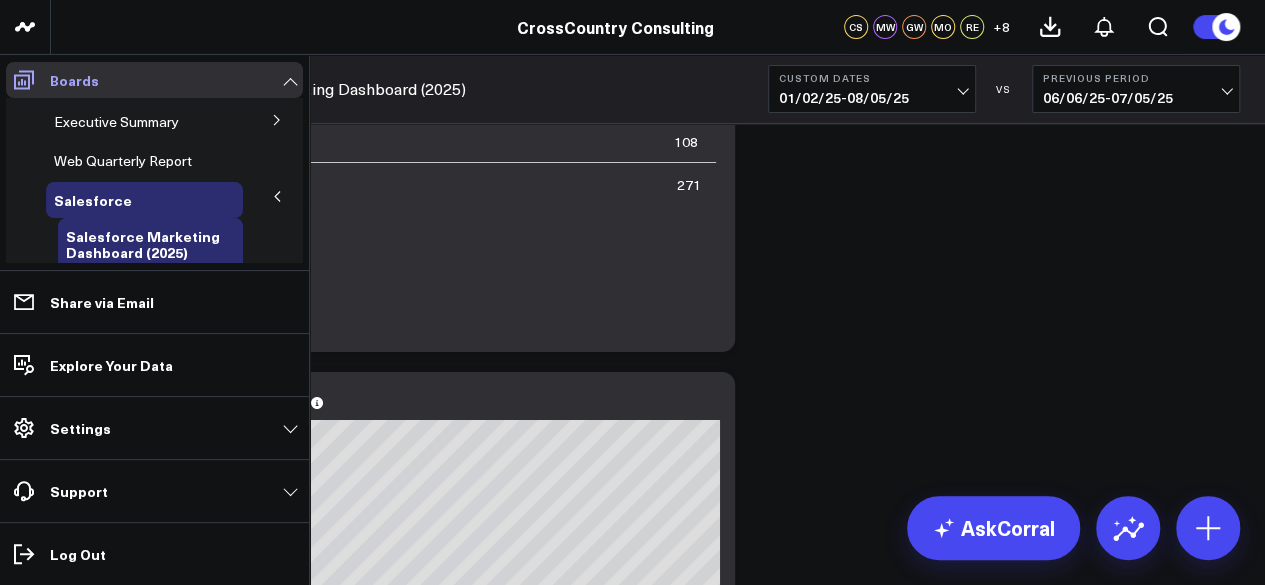click at bounding box center [24, 80] 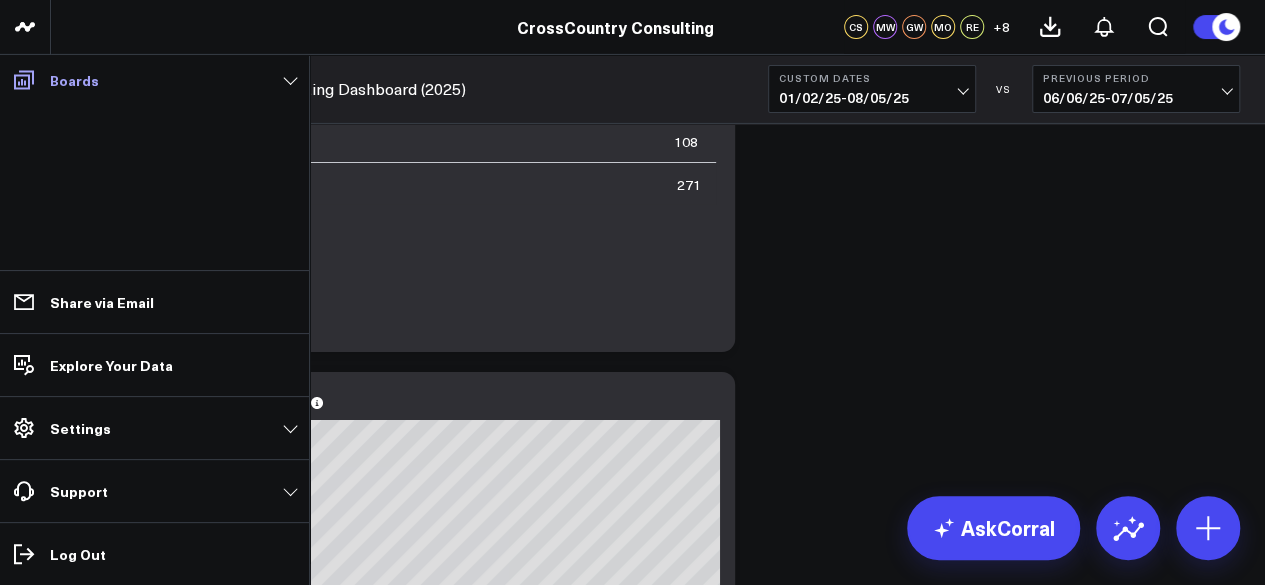 click 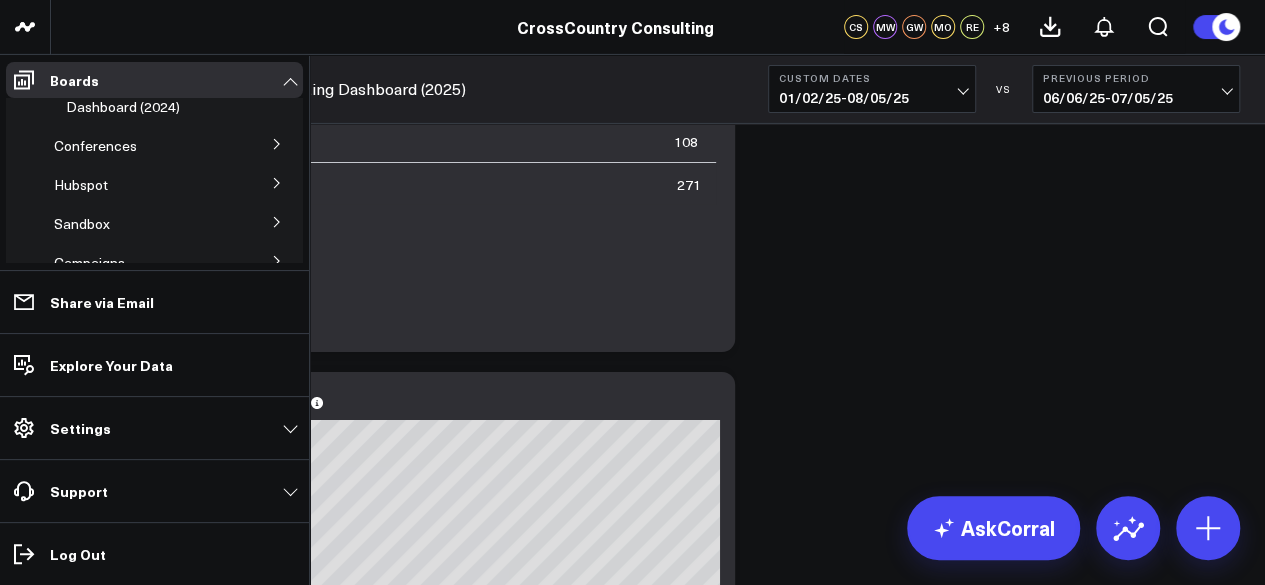 scroll, scrollTop: 202, scrollLeft: 0, axis: vertical 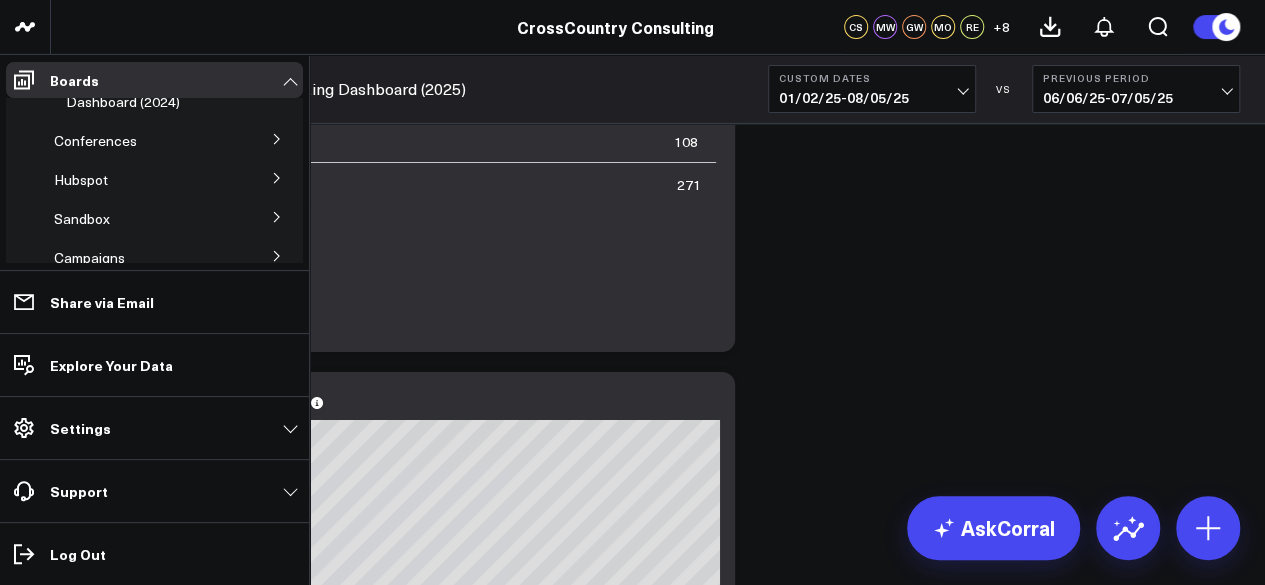 click 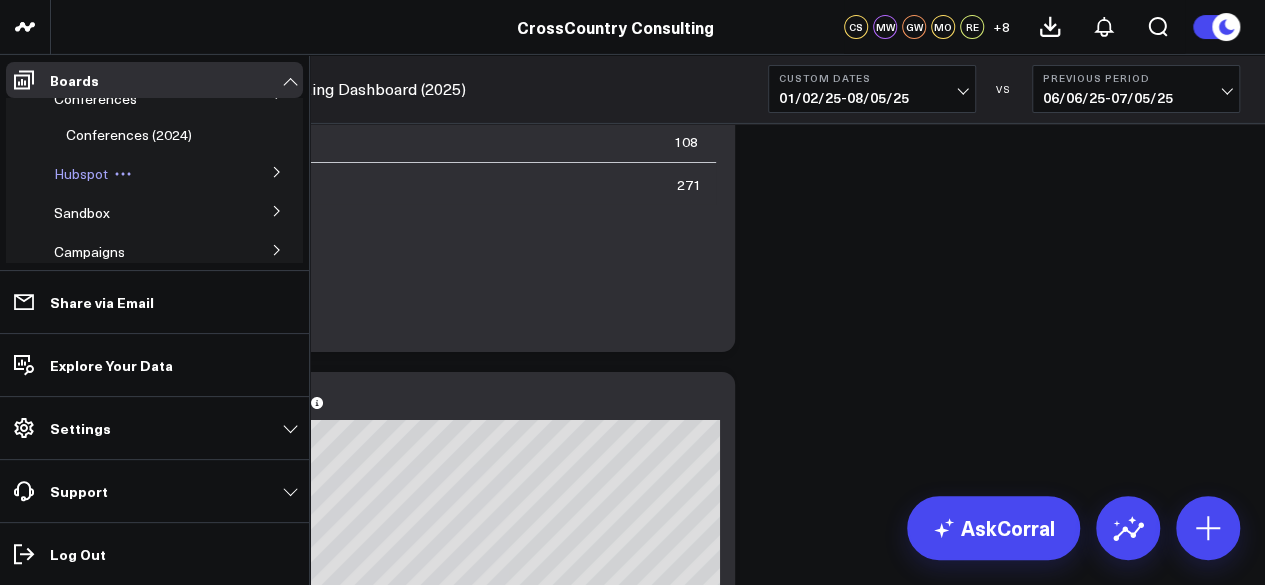 scroll, scrollTop: 245, scrollLeft: 0, axis: vertical 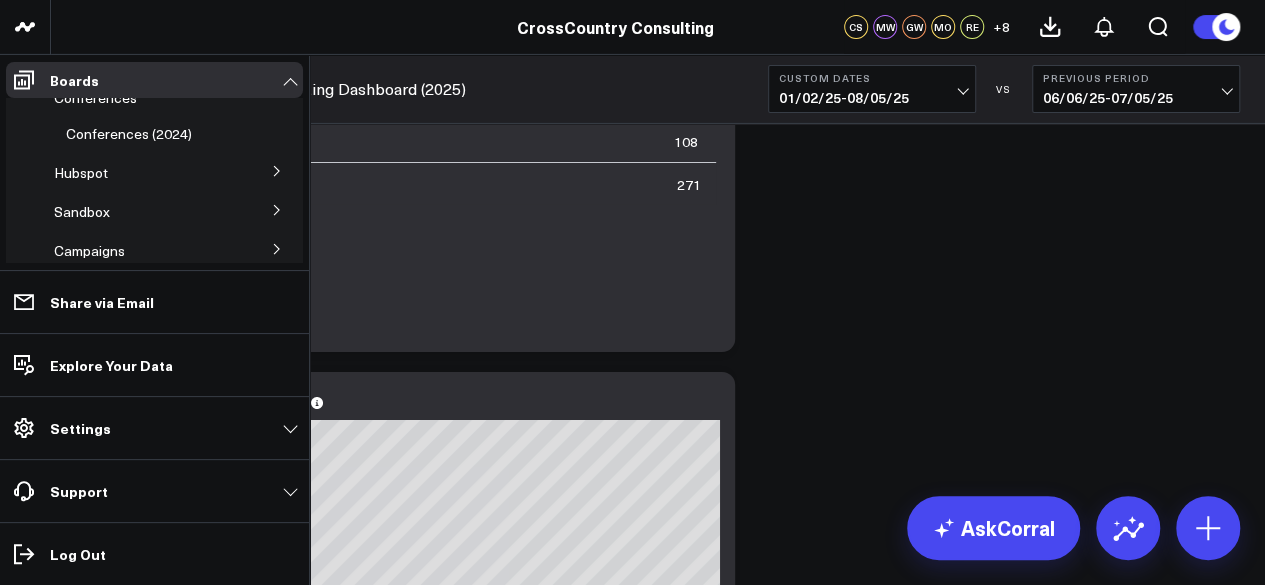 click 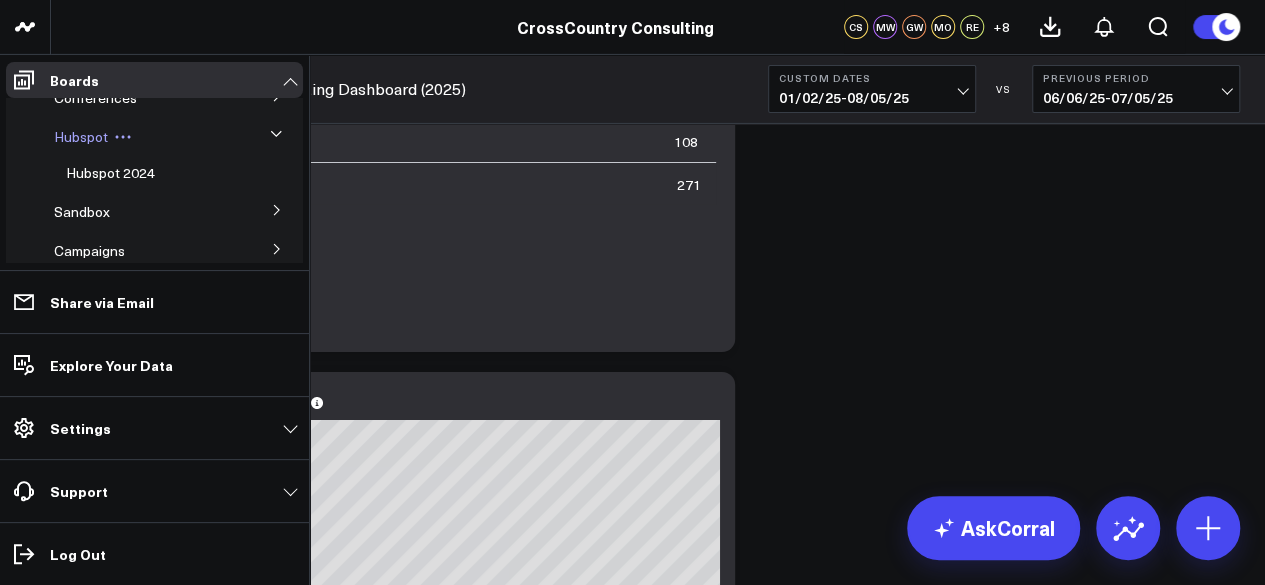 click on "Hubspot" at bounding box center [81, 136] 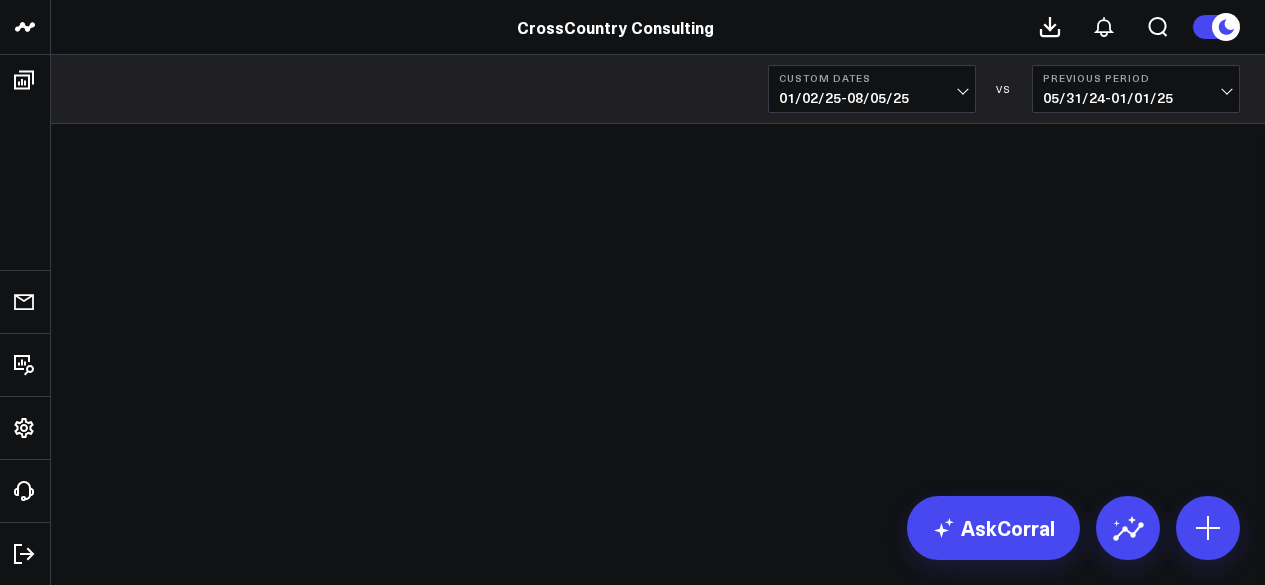 scroll, scrollTop: 0, scrollLeft: 0, axis: both 